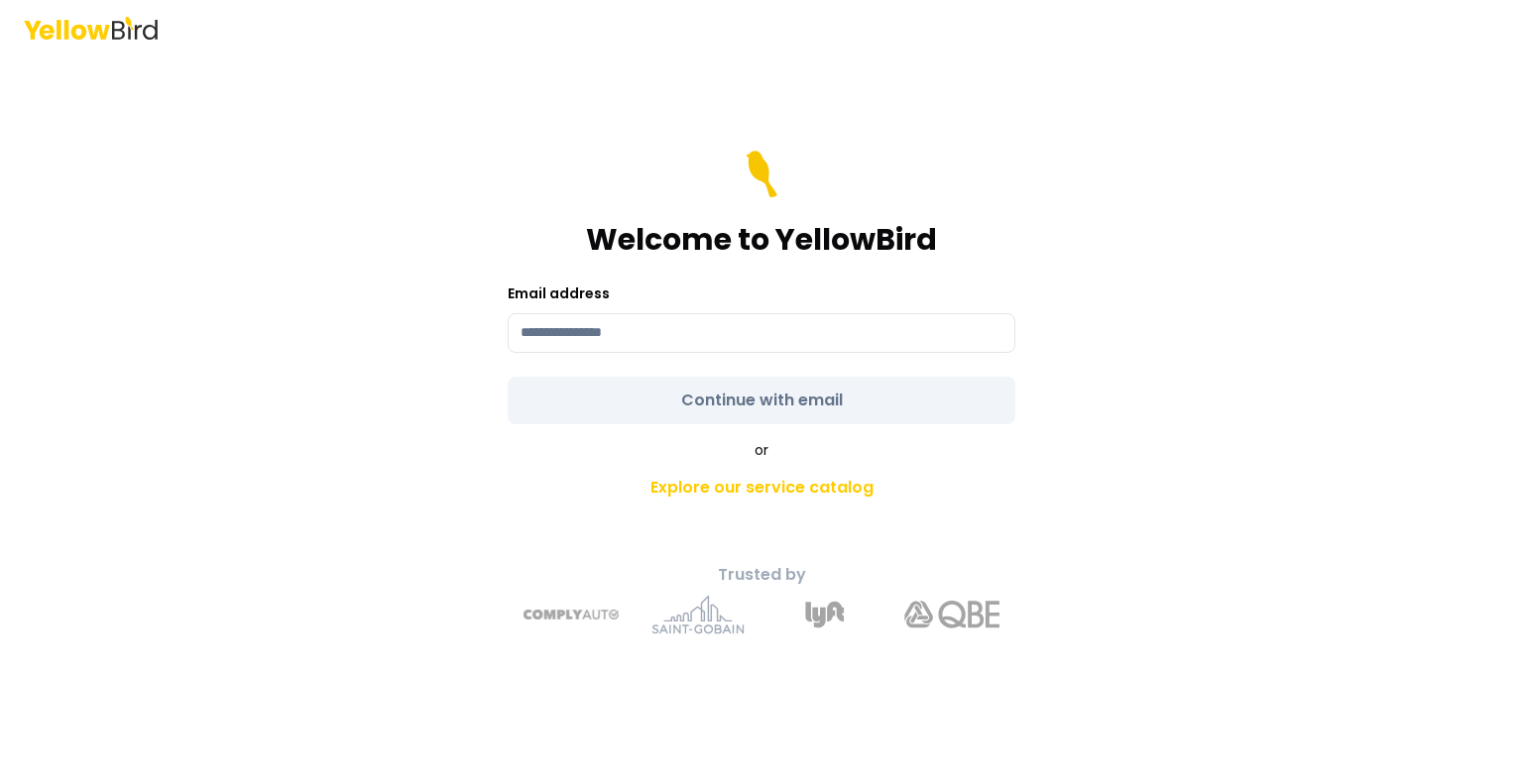 scroll, scrollTop: 0, scrollLeft: 0, axis: both 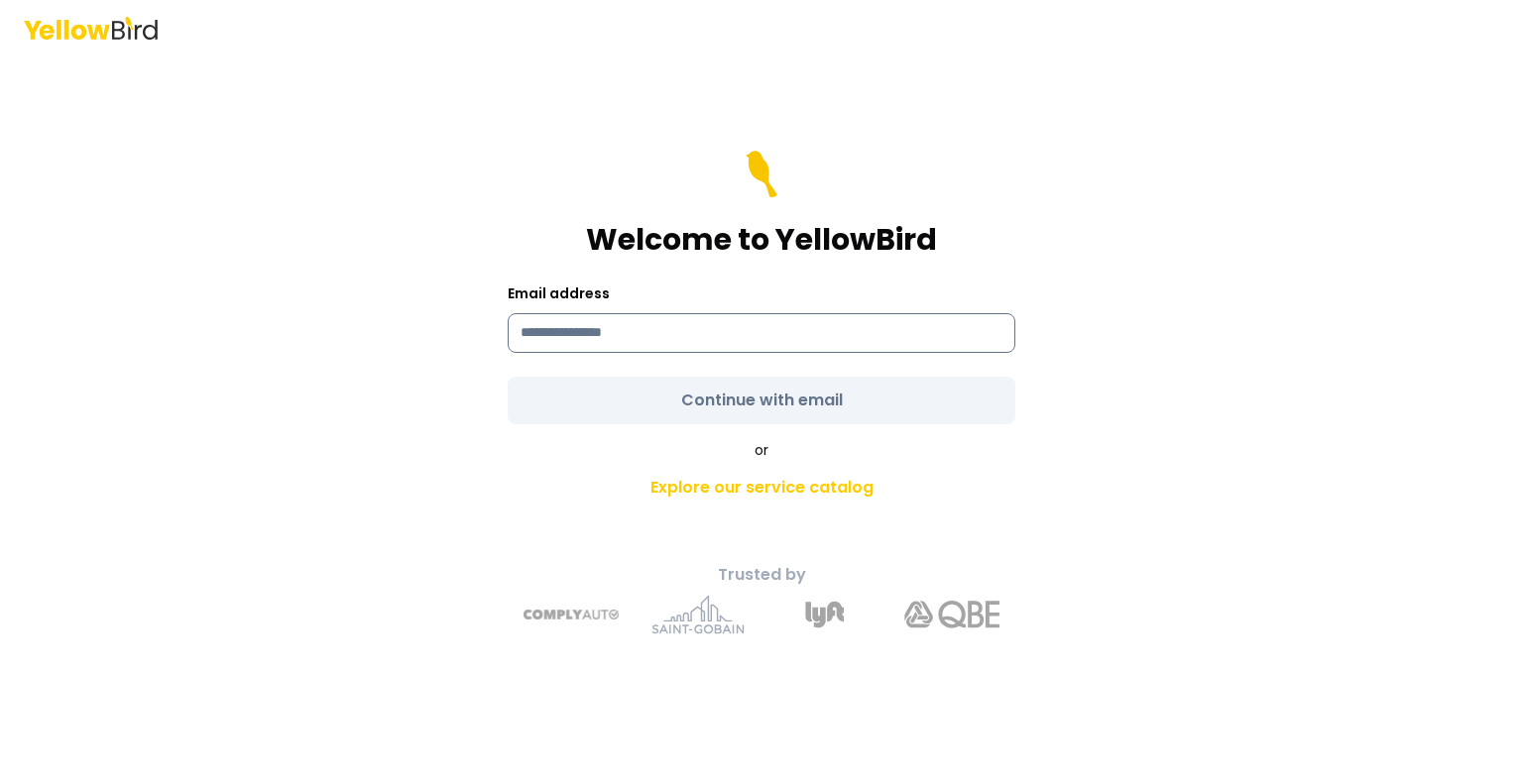 click at bounding box center [762, 333] 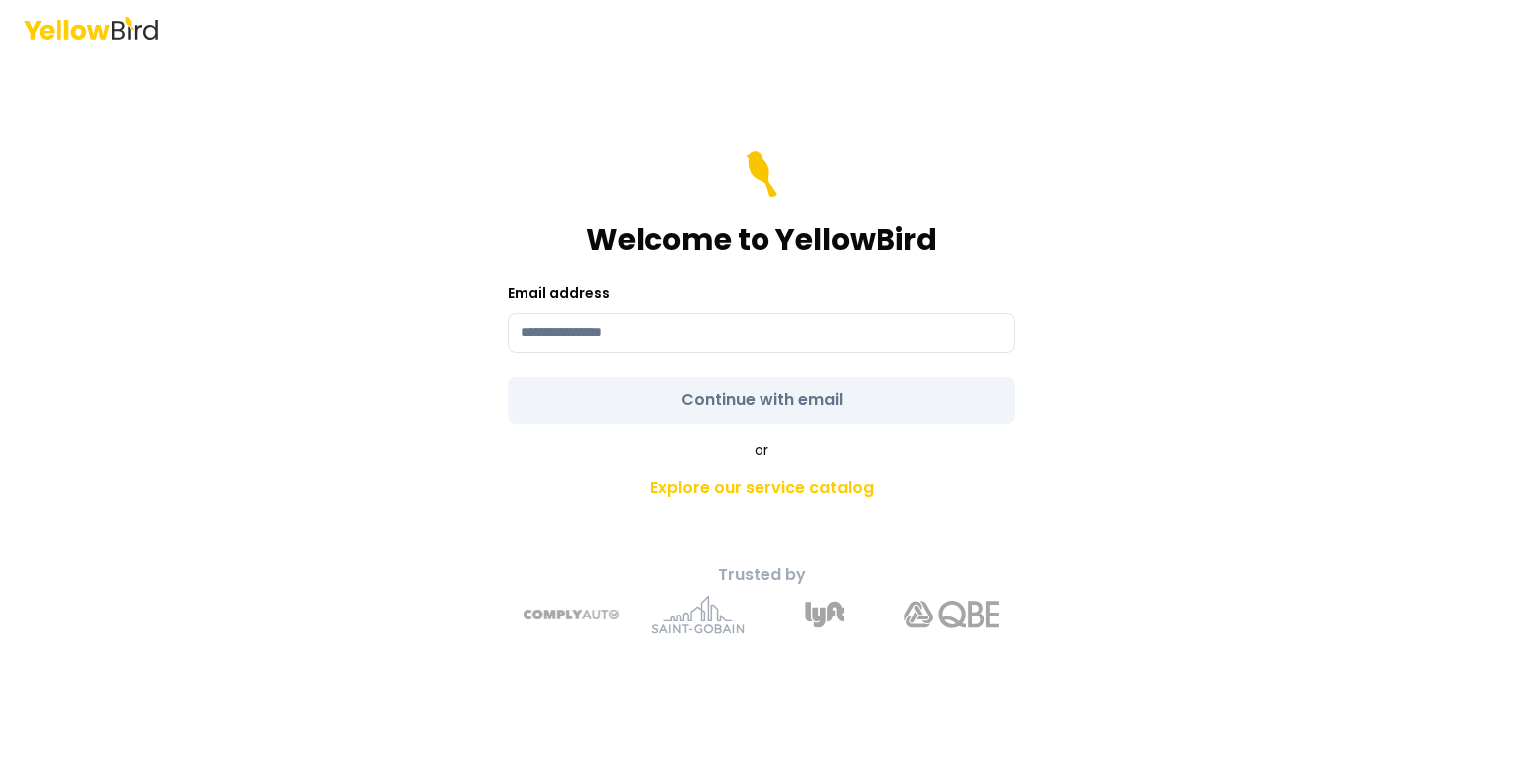 type on "**********" 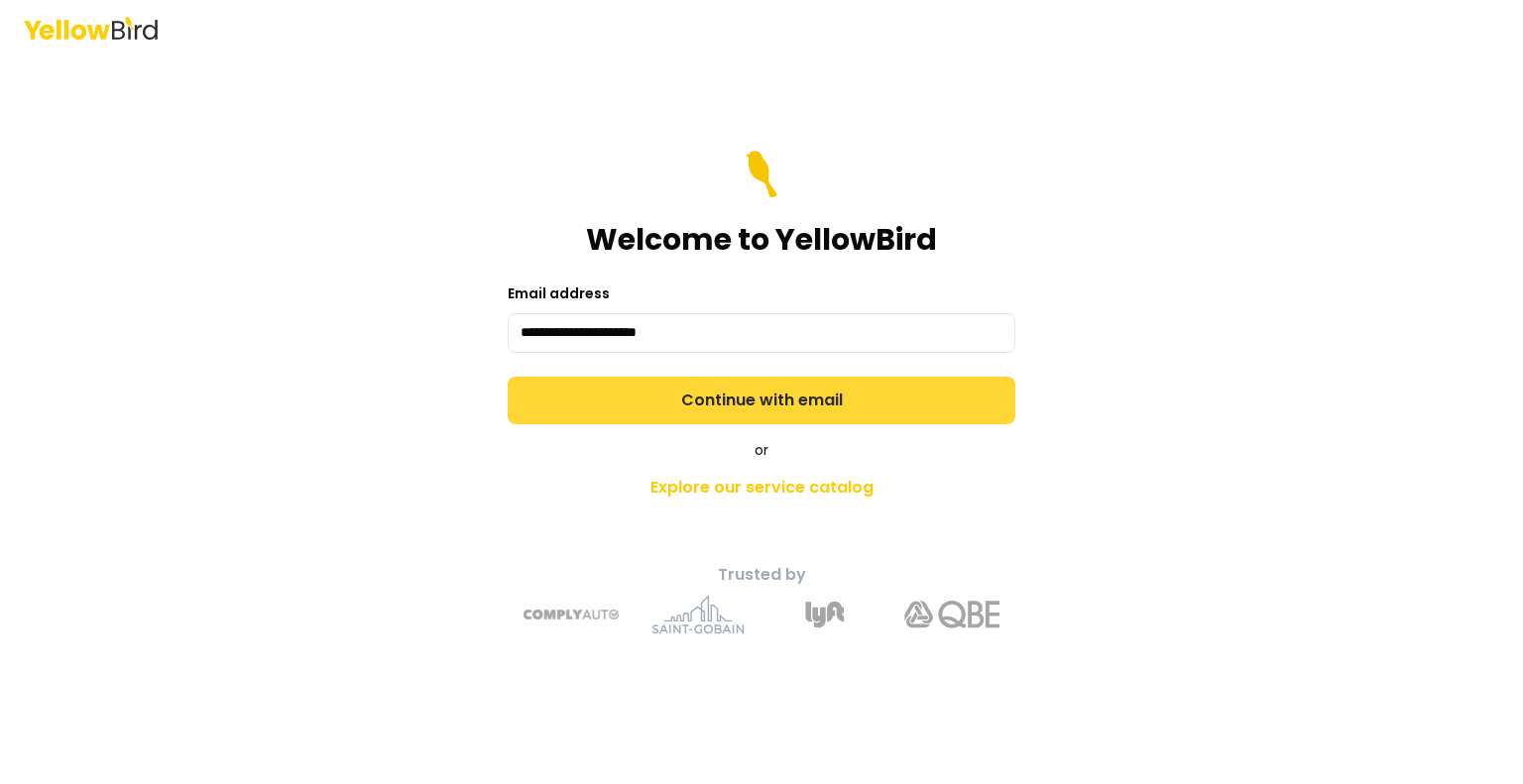 click on "Continue with email" at bounding box center (762, 400) 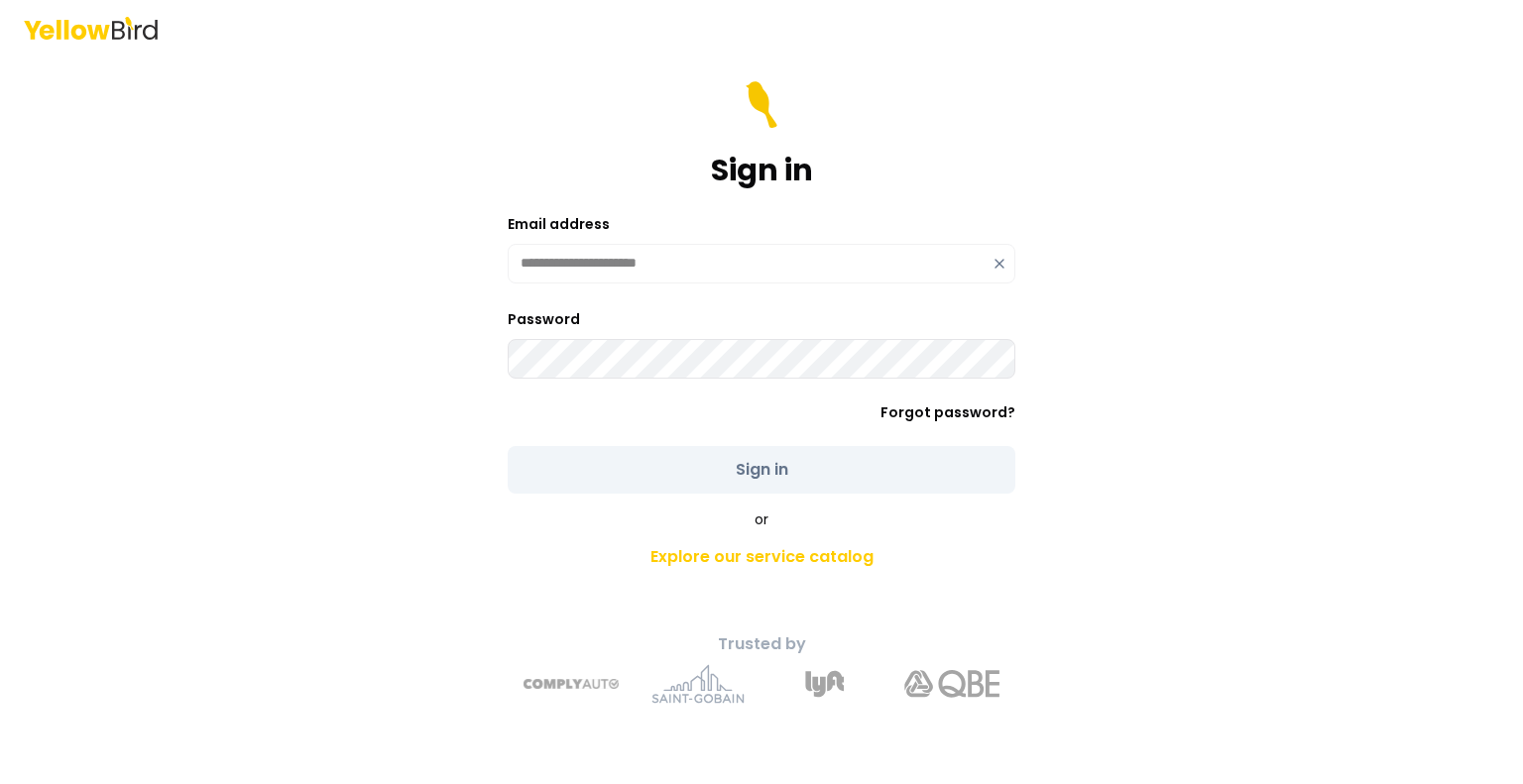 click on "Password" at bounding box center [762, 343] 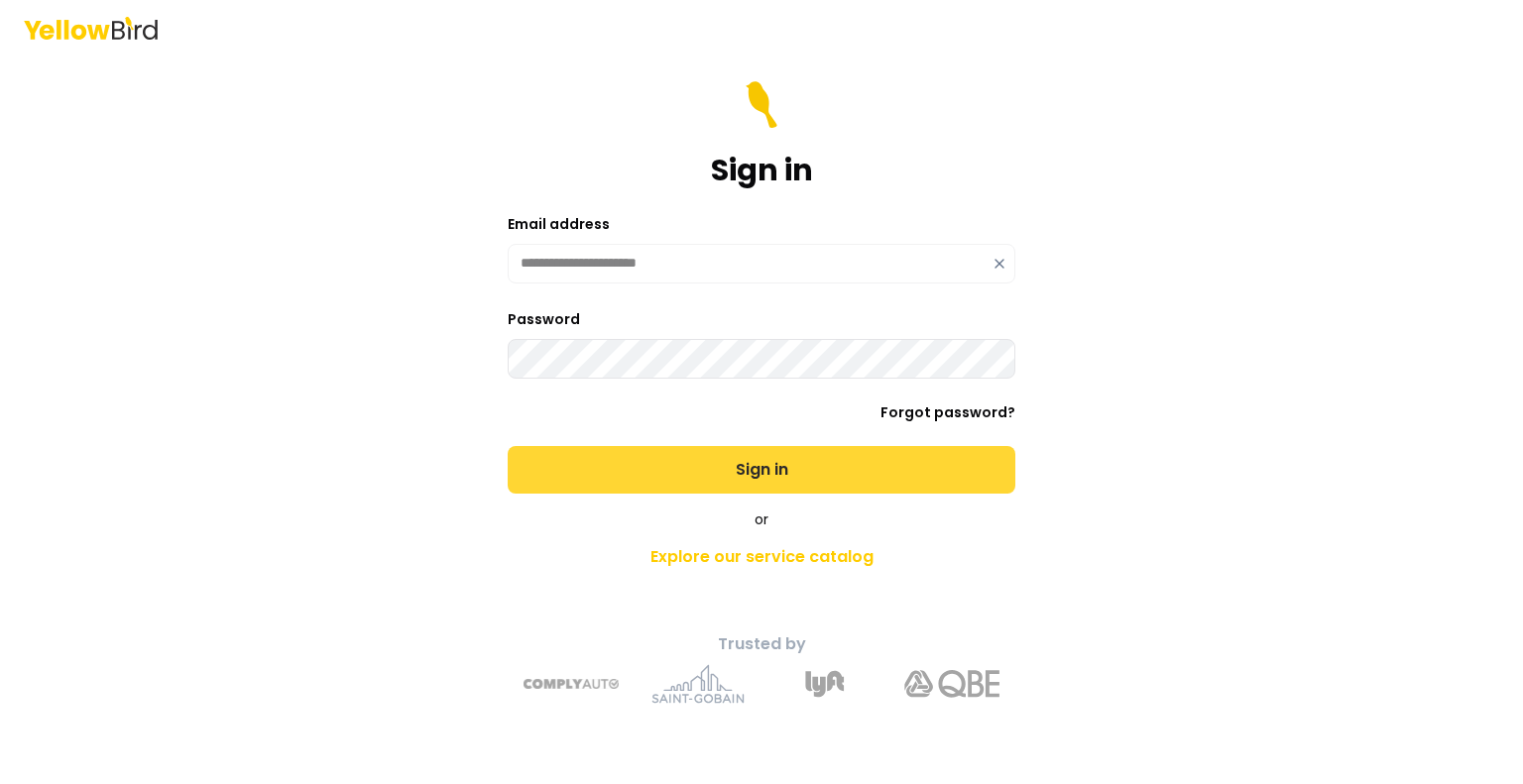 click on "Sign in" at bounding box center [762, 470] 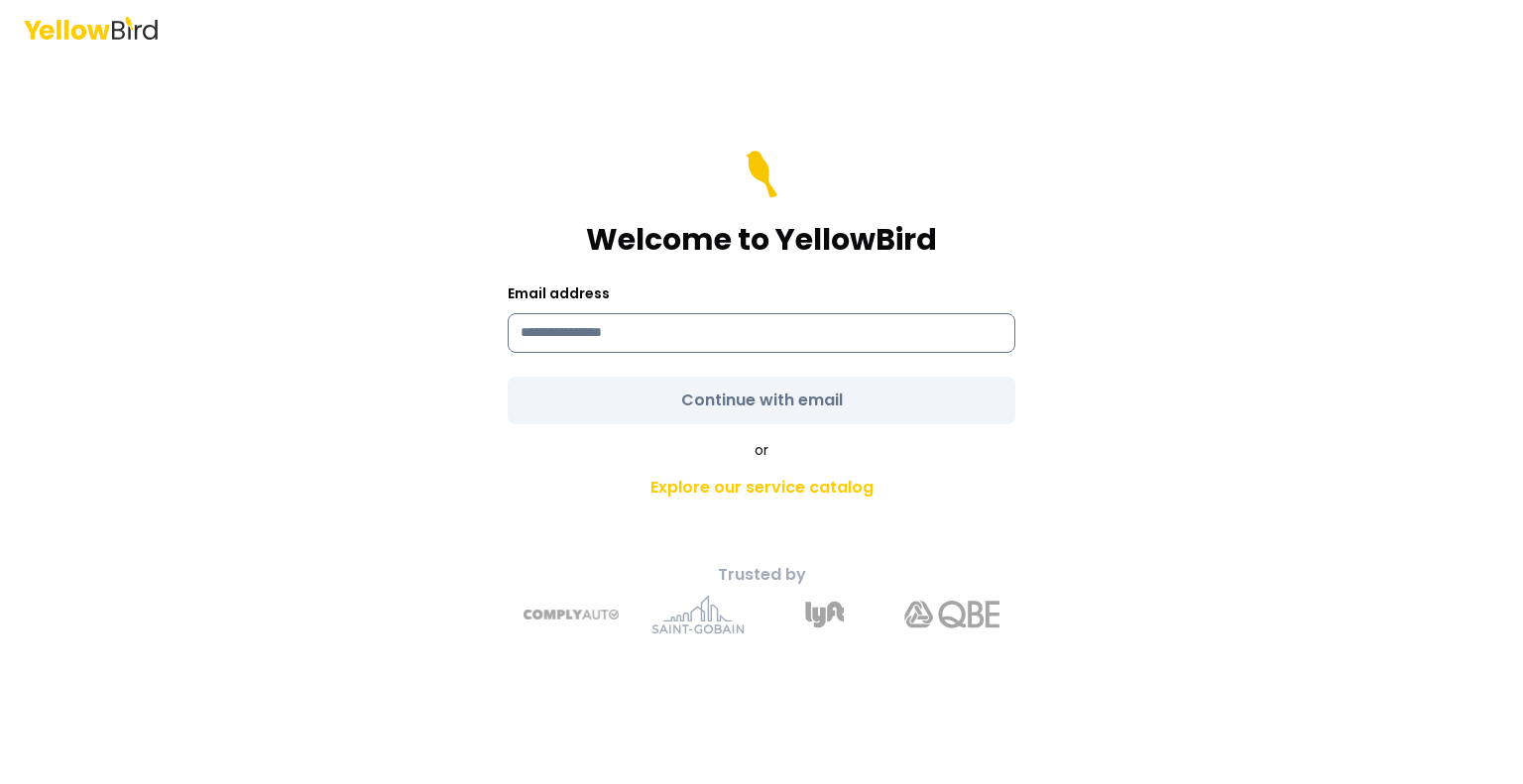 click at bounding box center [762, 333] 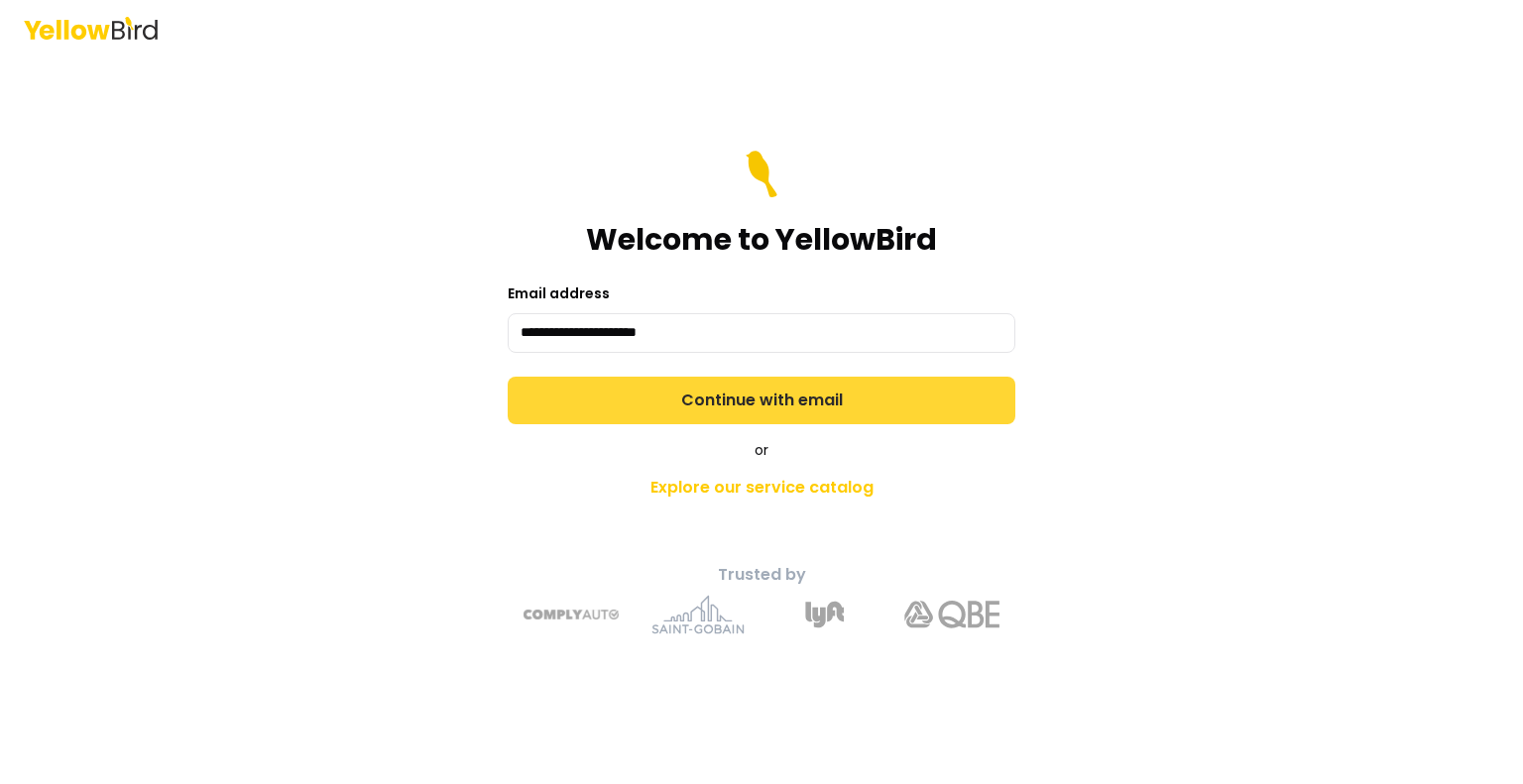 click on "Continue with email" at bounding box center (762, 400) 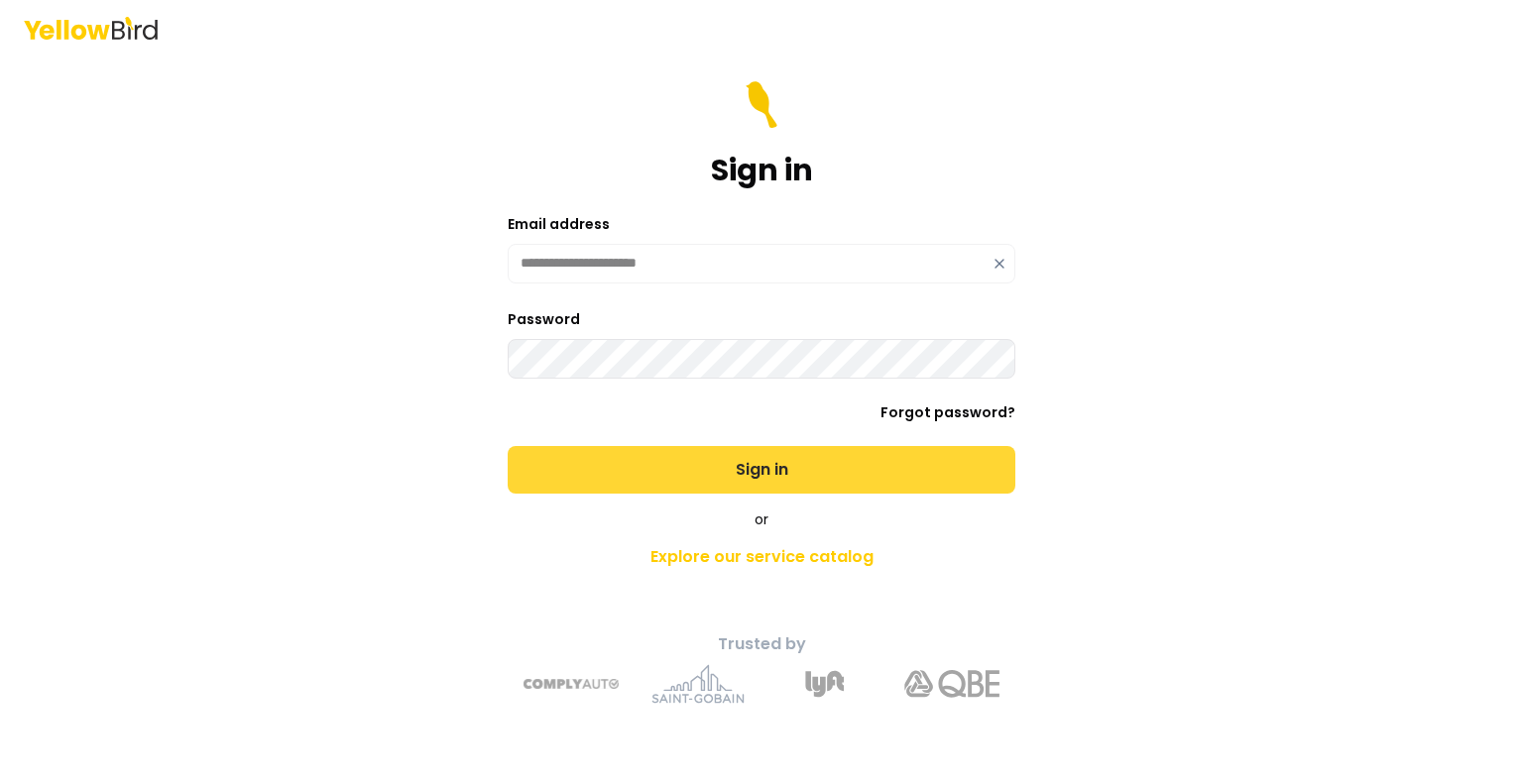 click on "Sign in" at bounding box center [762, 470] 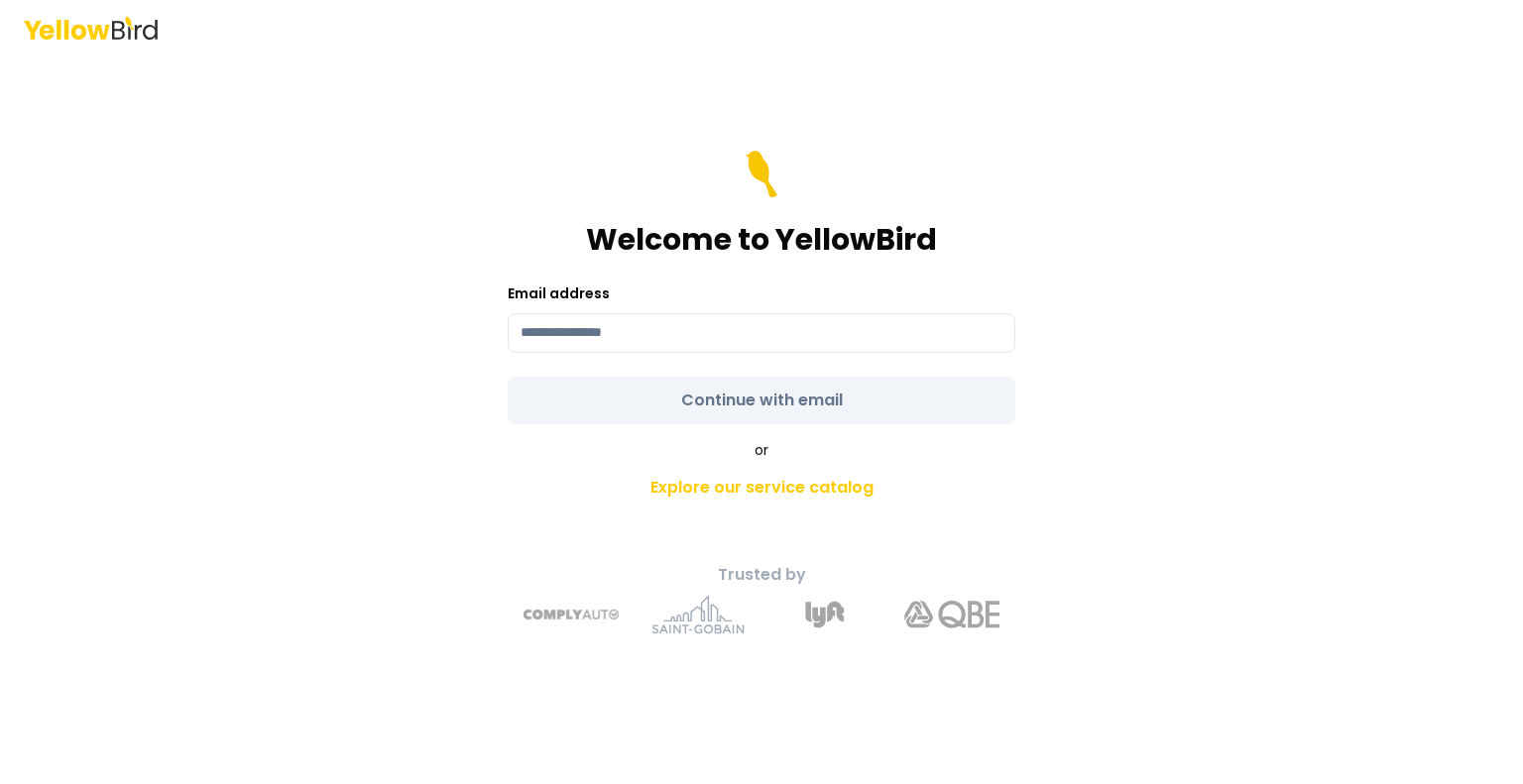 scroll, scrollTop: 0, scrollLeft: 0, axis: both 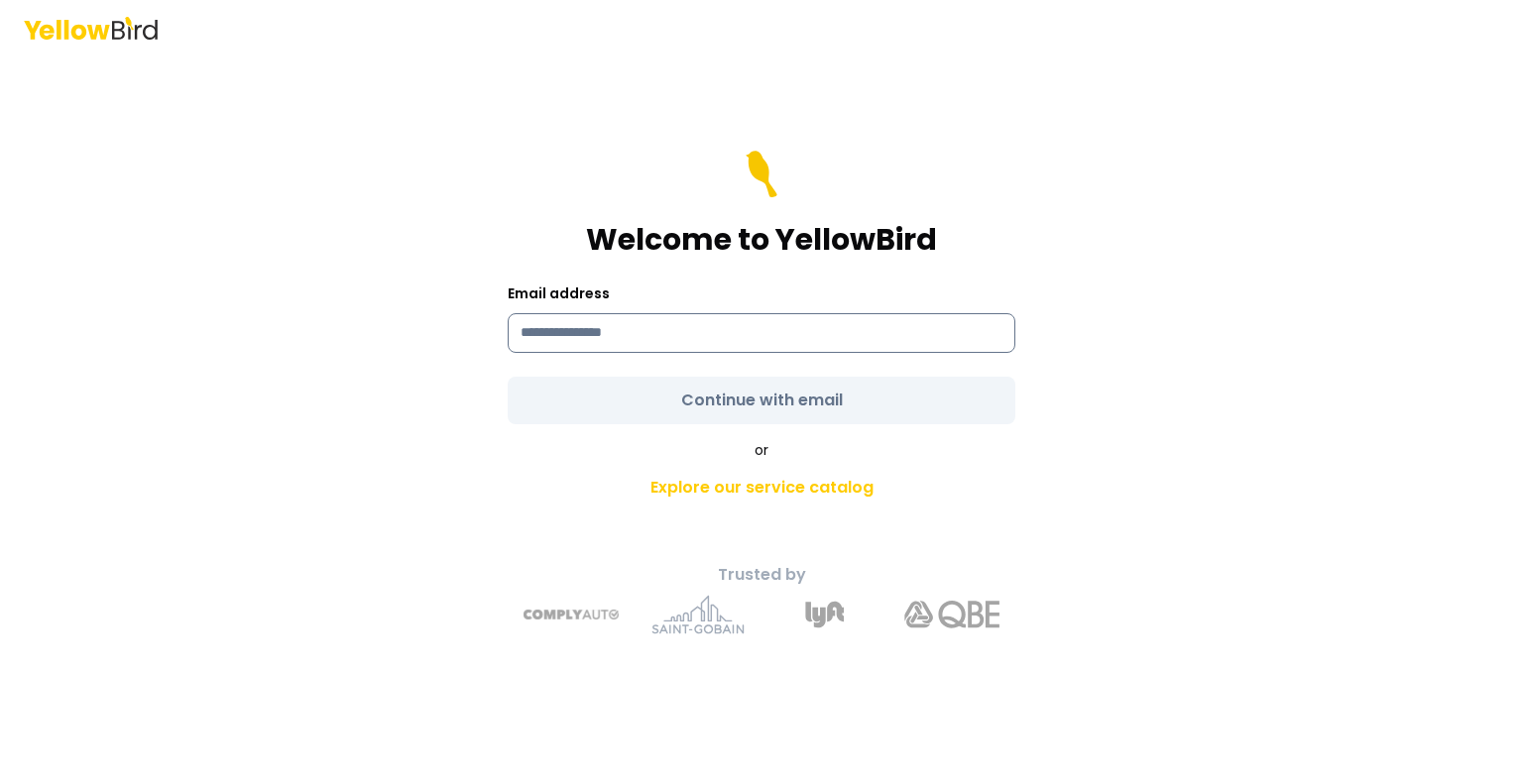 click at bounding box center (762, 333) 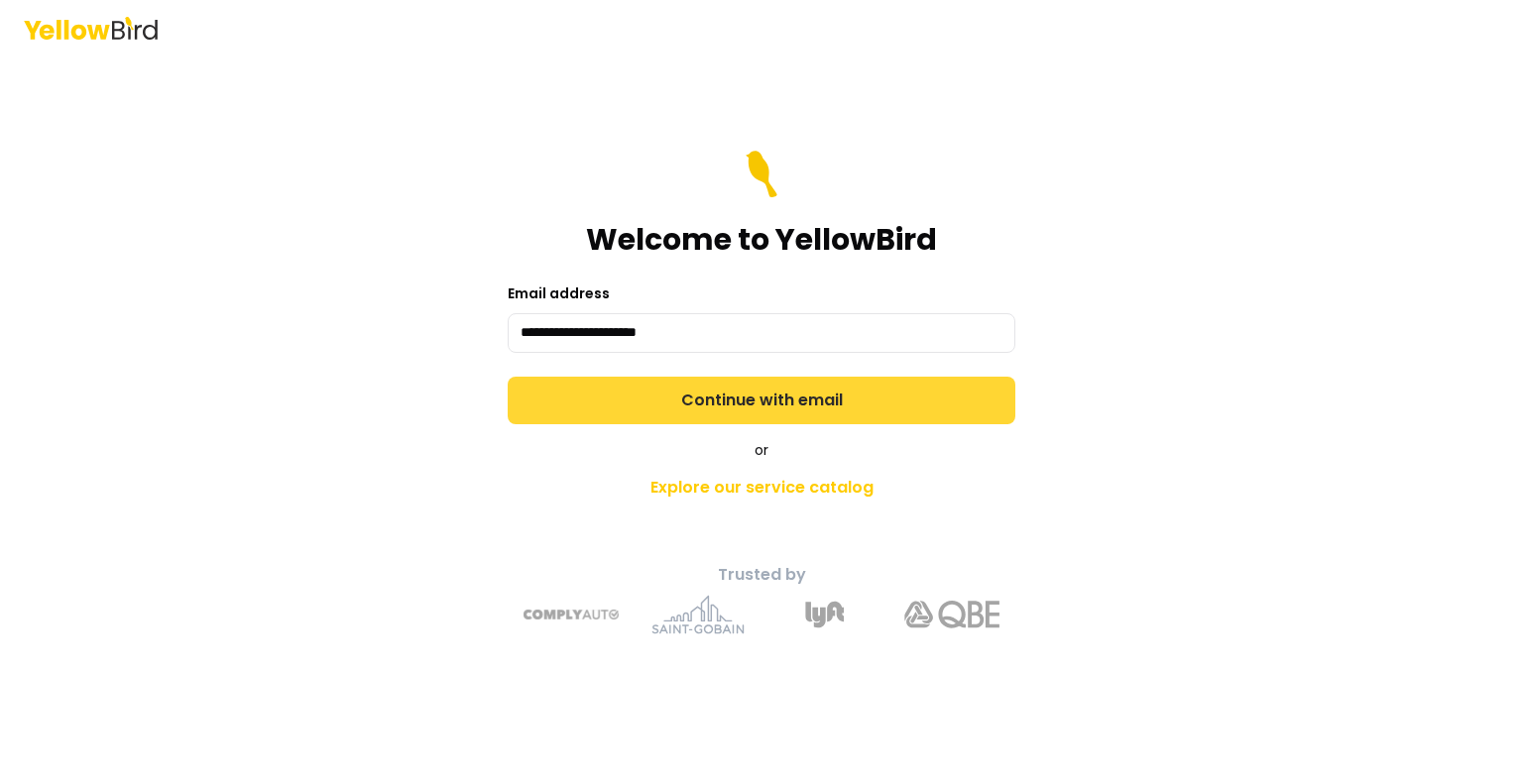 click on "Continue with email" at bounding box center (762, 400) 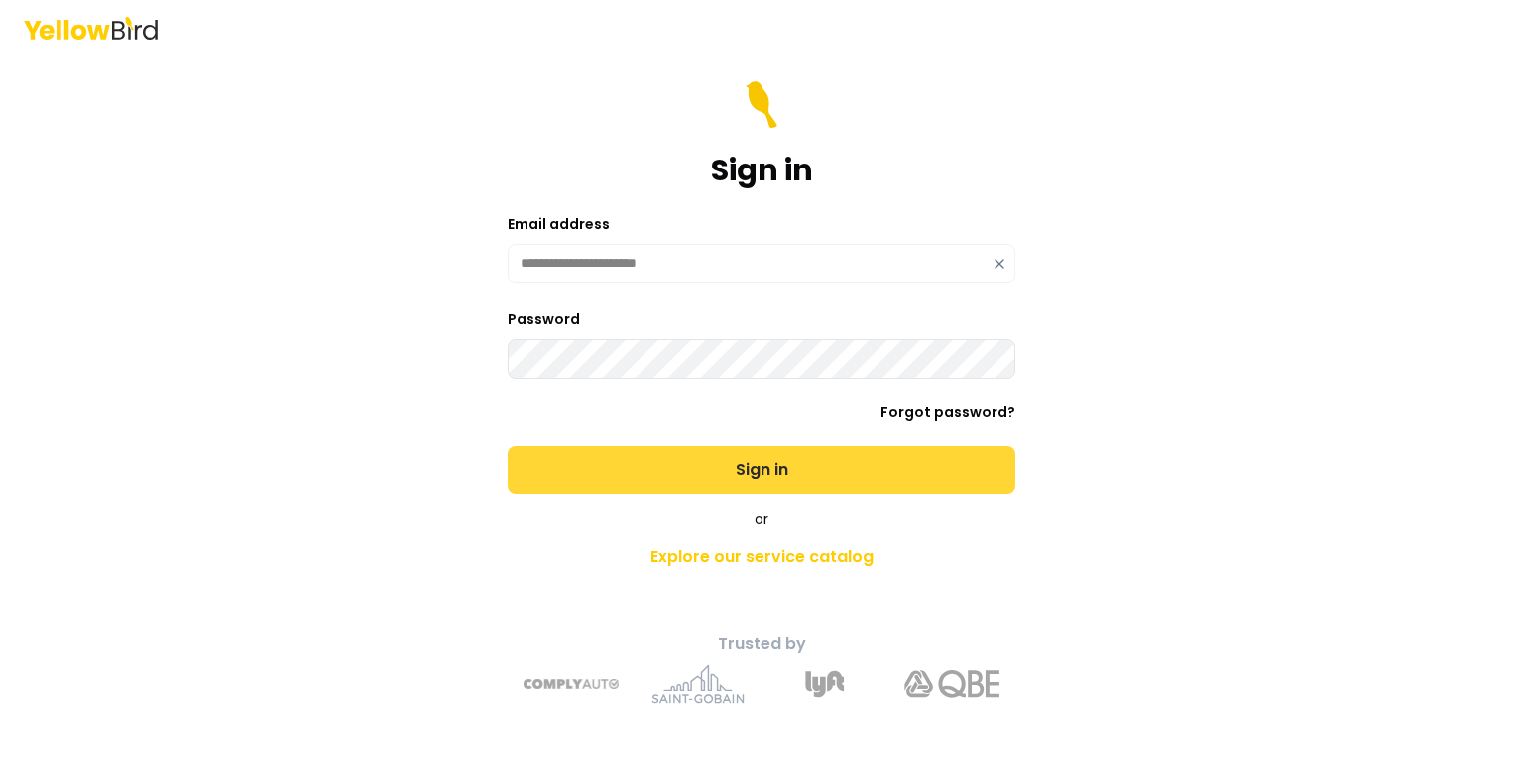 click on "Sign in" at bounding box center [762, 470] 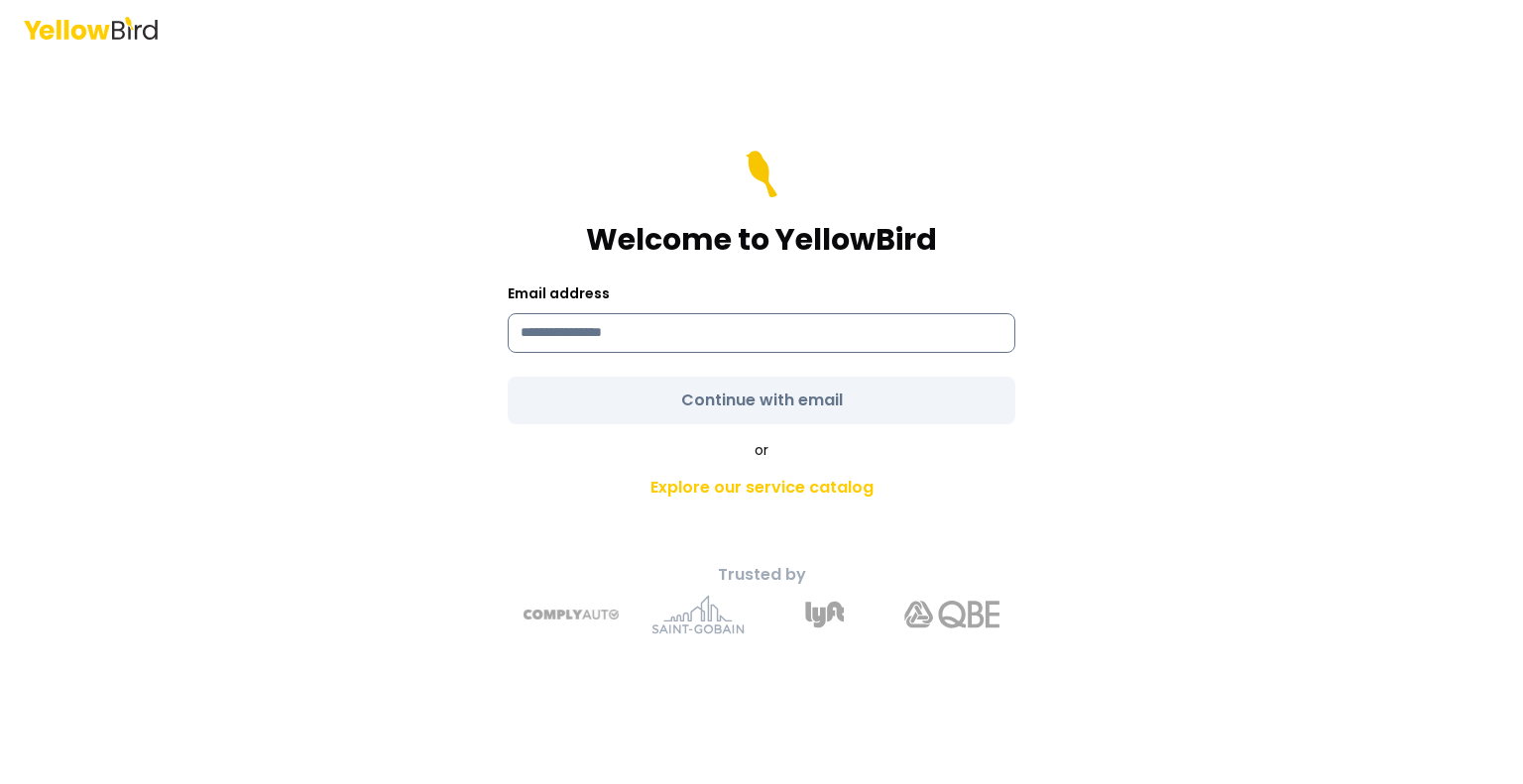 click at bounding box center (762, 333) 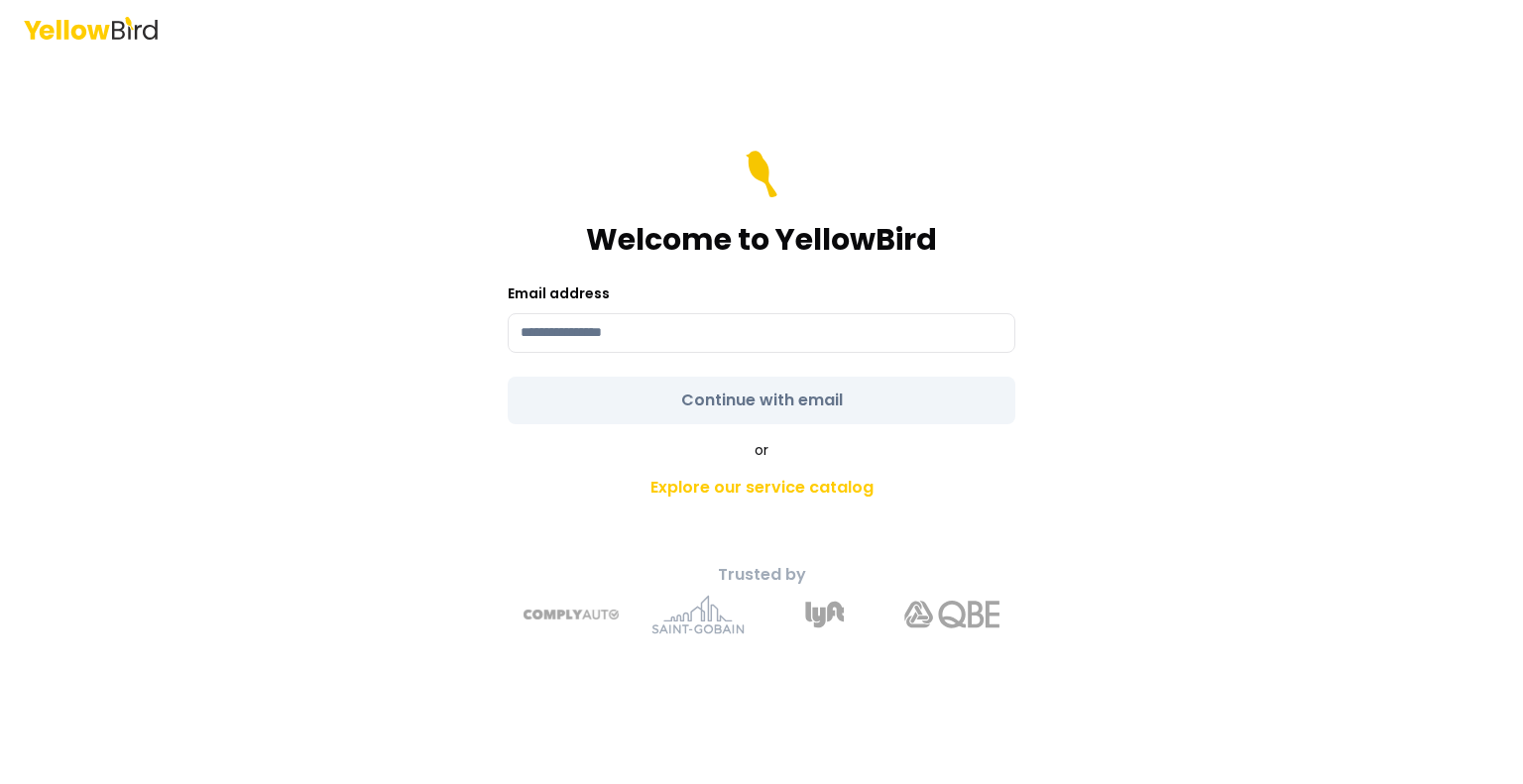type on "**********" 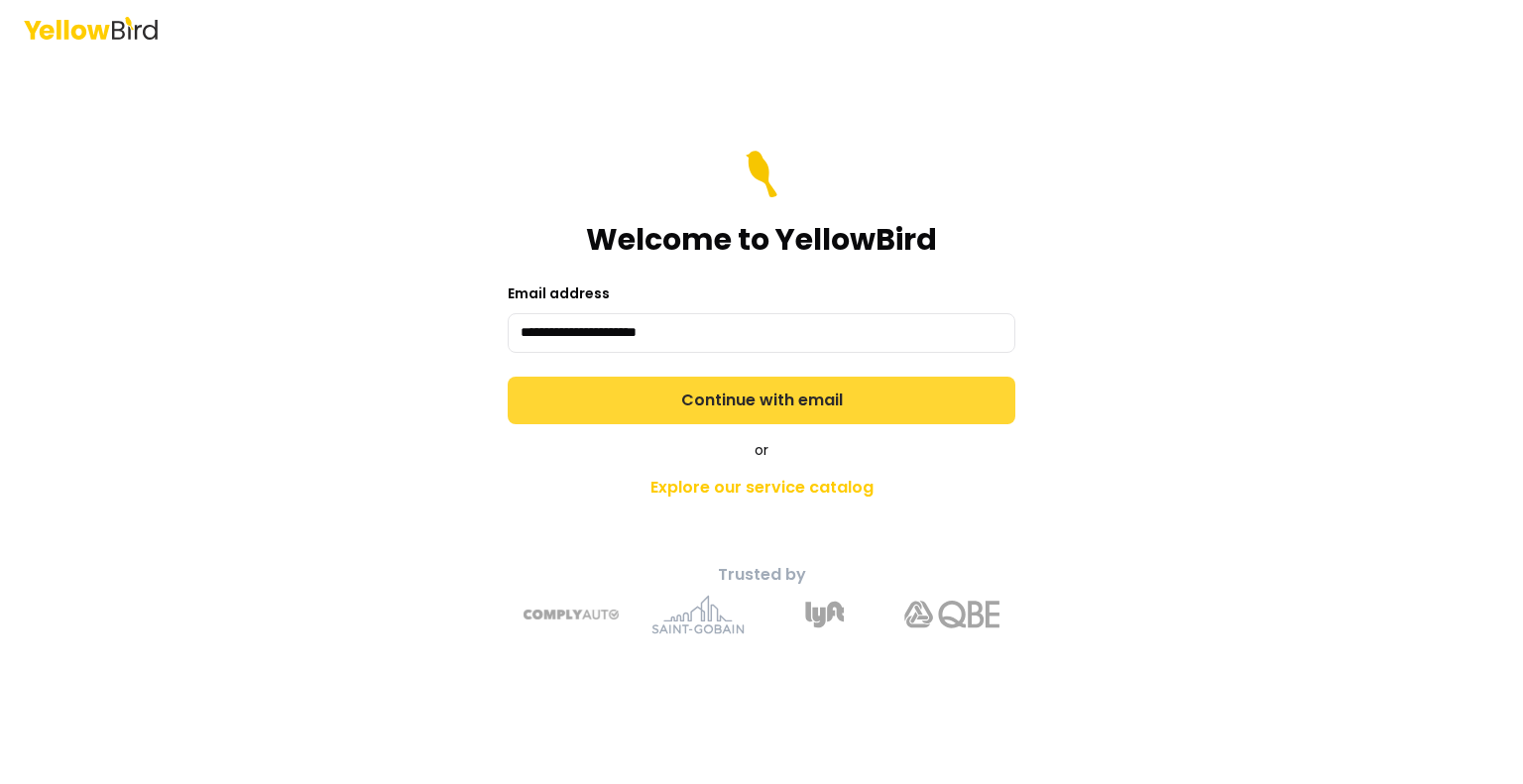 click on "Continue with email" at bounding box center [762, 400] 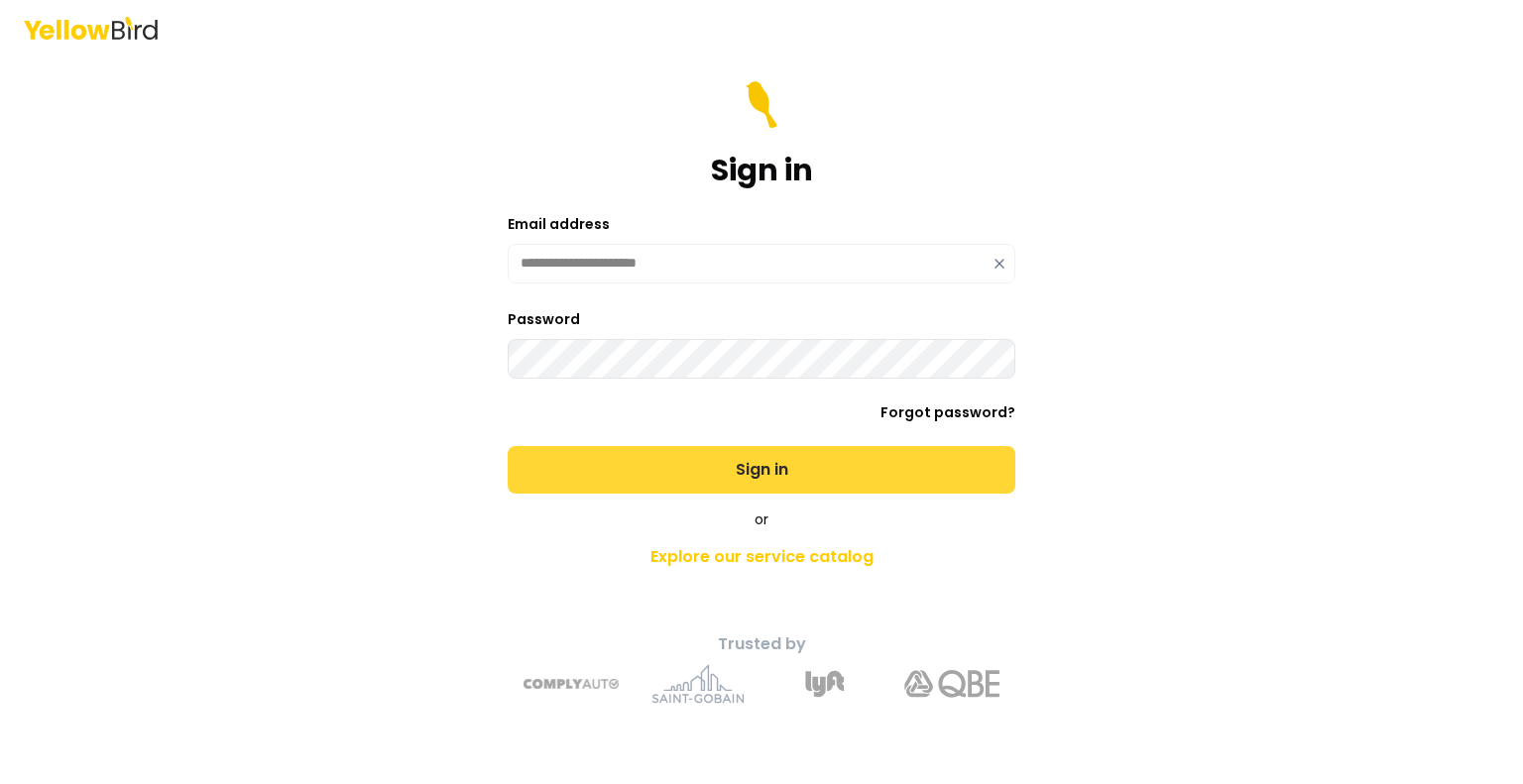 click on "Sign in" at bounding box center [762, 470] 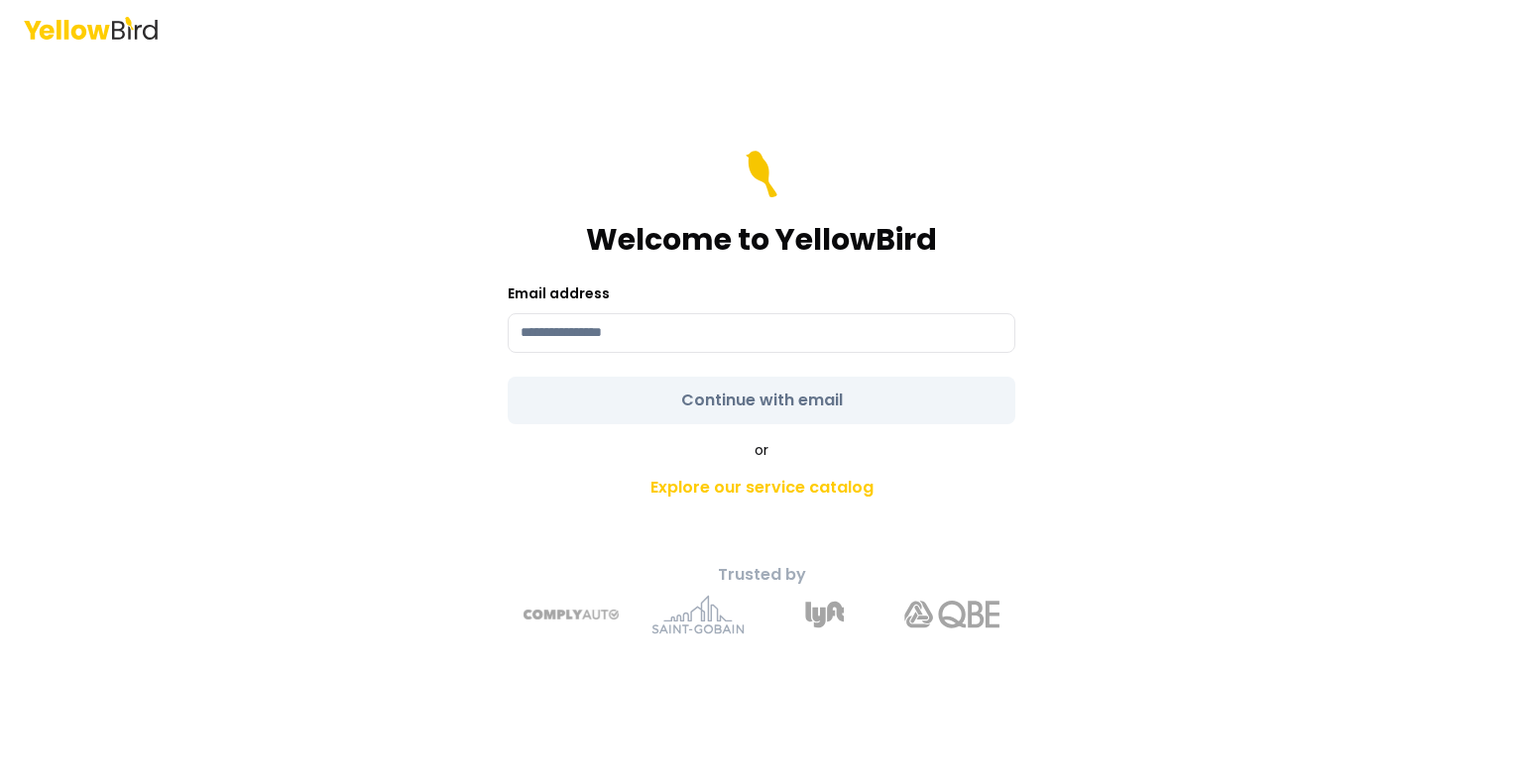 scroll, scrollTop: 0, scrollLeft: 0, axis: both 